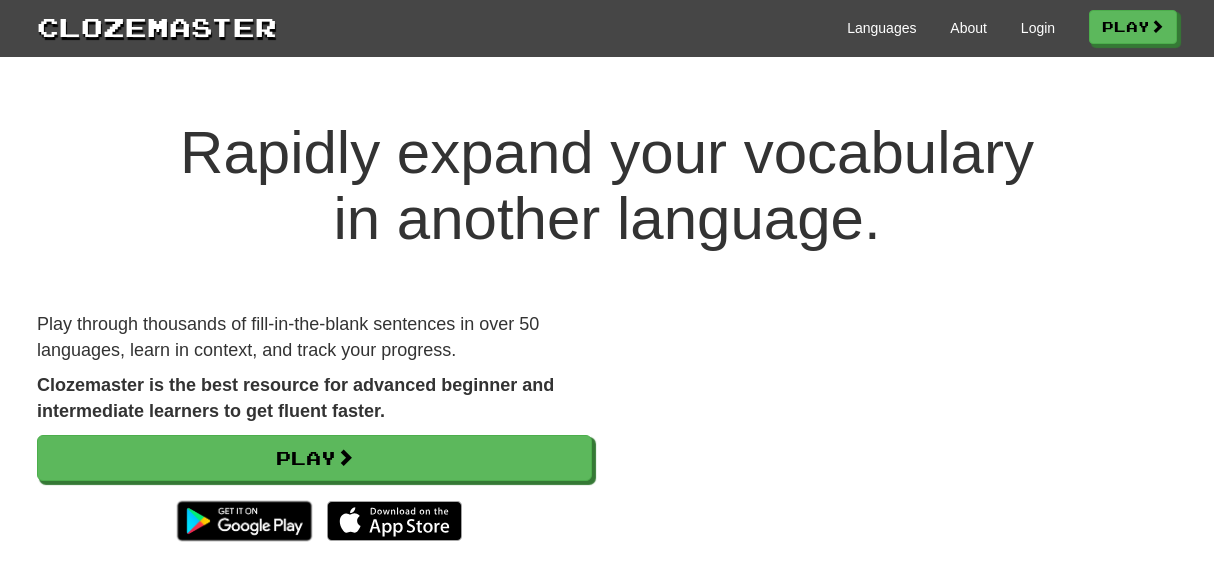 scroll, scrollTop: 0, scrollLeft: 0, axis: both 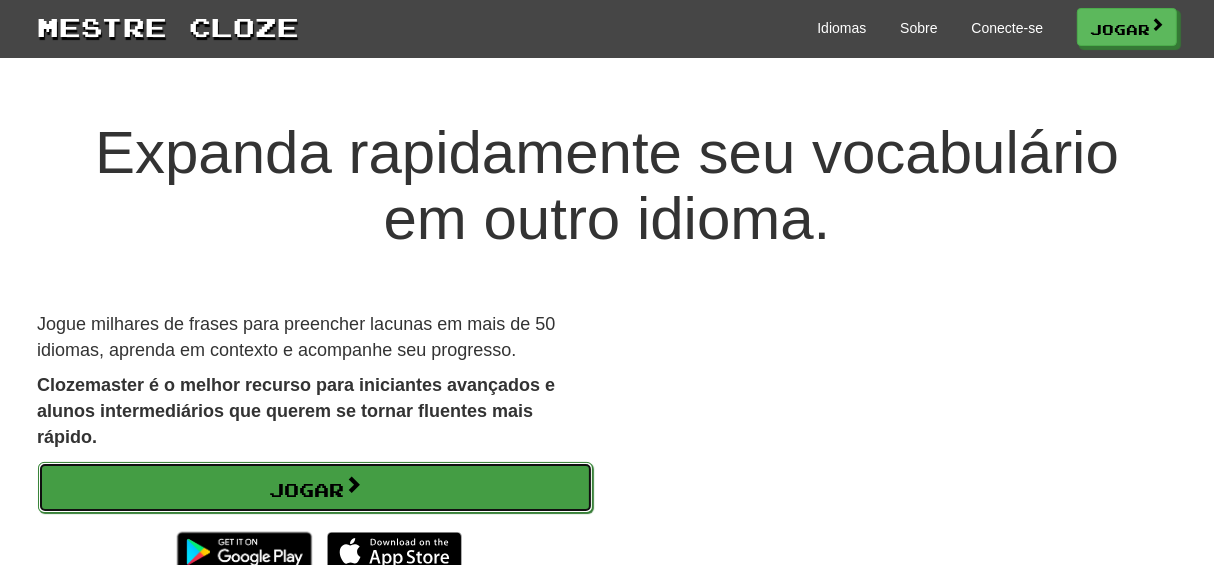 click on "Jogar" at bounding box center (306, 490) 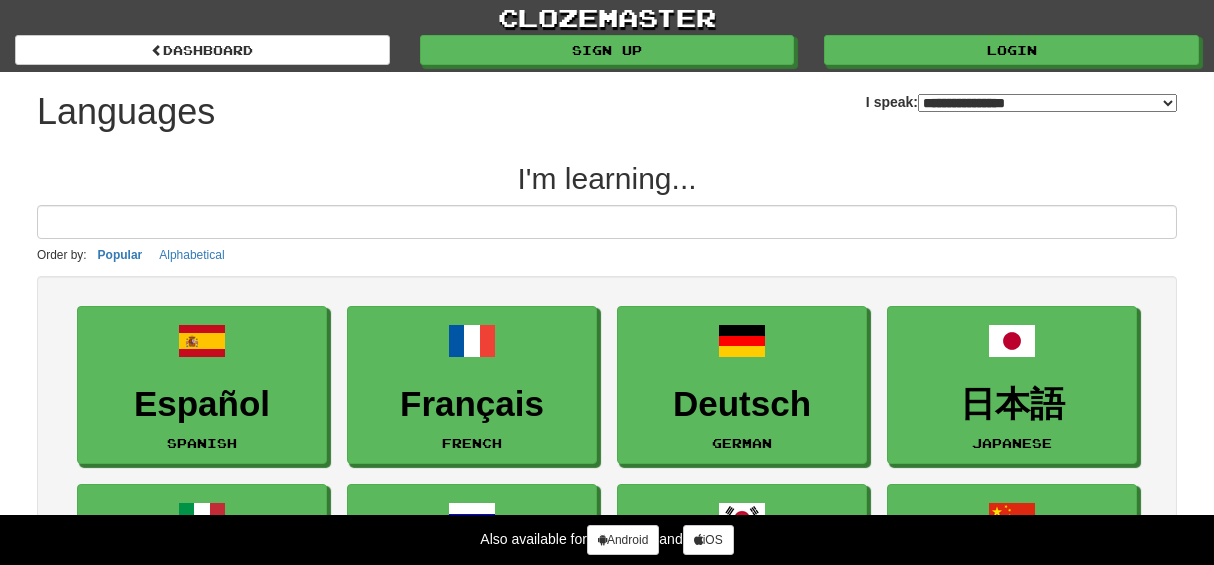 select on "*******" 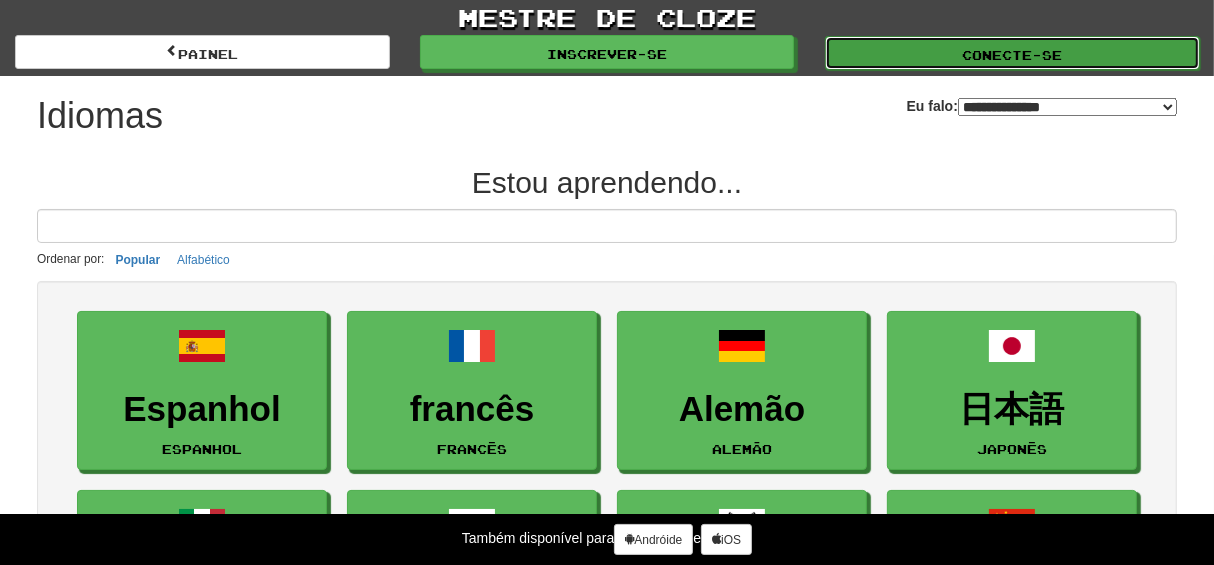 click on "Conecte-se" at bounding box center [1013, 55] 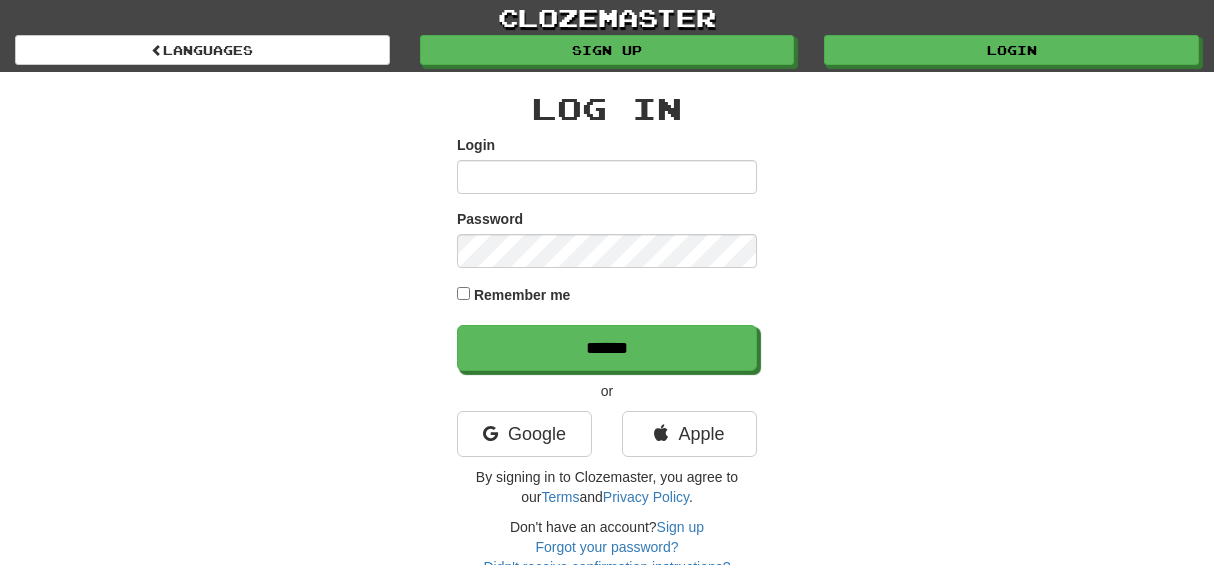 scroll, scrollTop: 0, scrollLeft: 0, axis: both 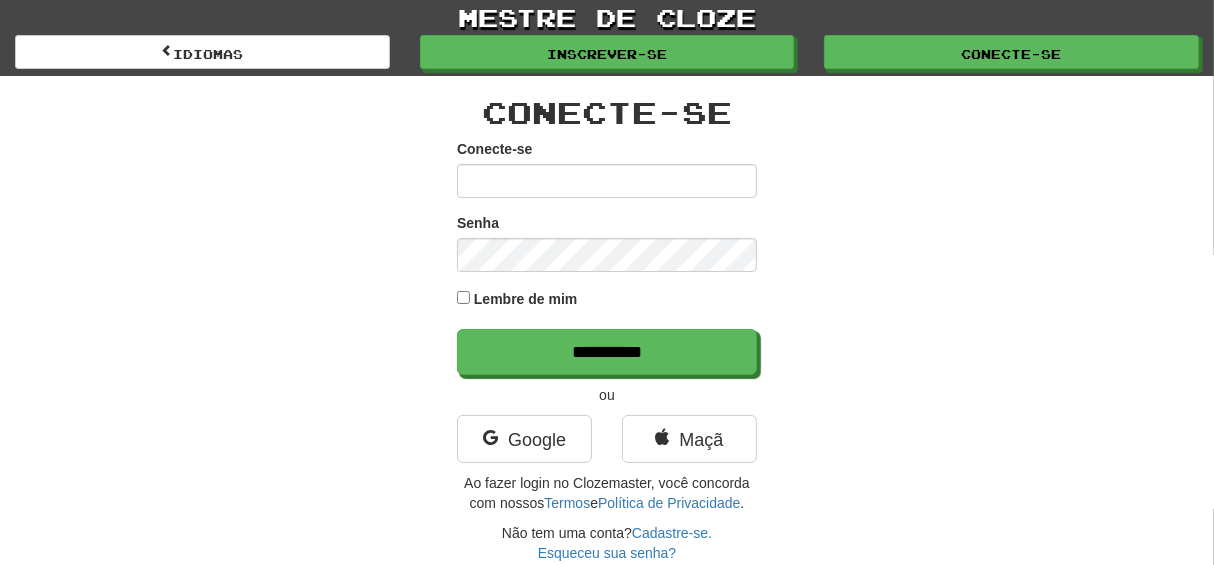 click on "Conecte-se" at bounding box center (607, 181) 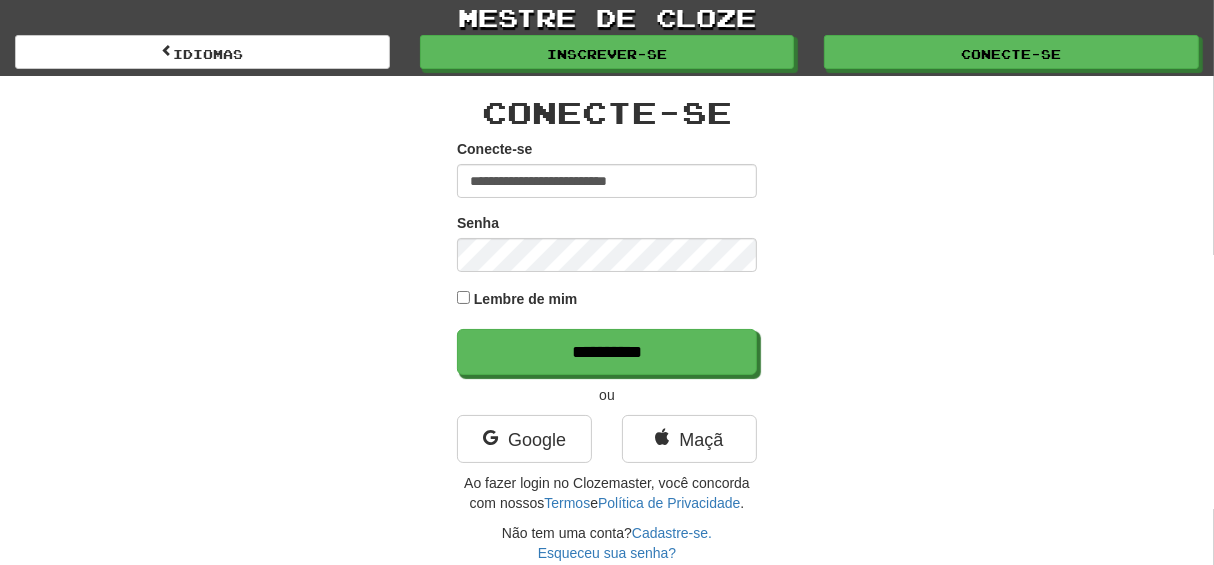 type on "**********" 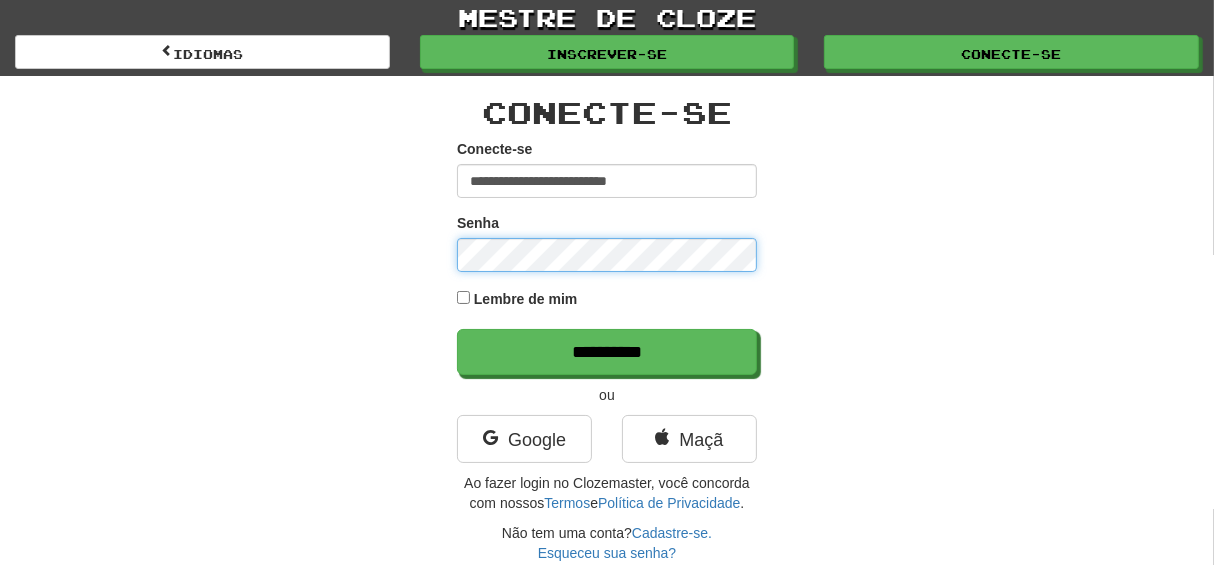 click on "**********" at bounding box center (607, 352) 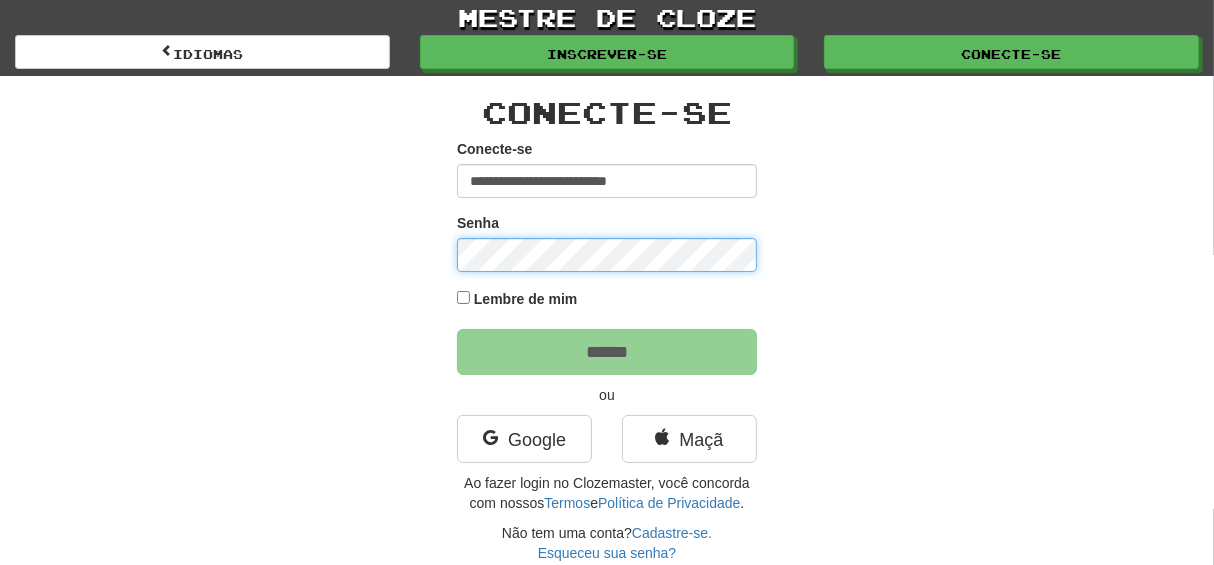 type on "******" 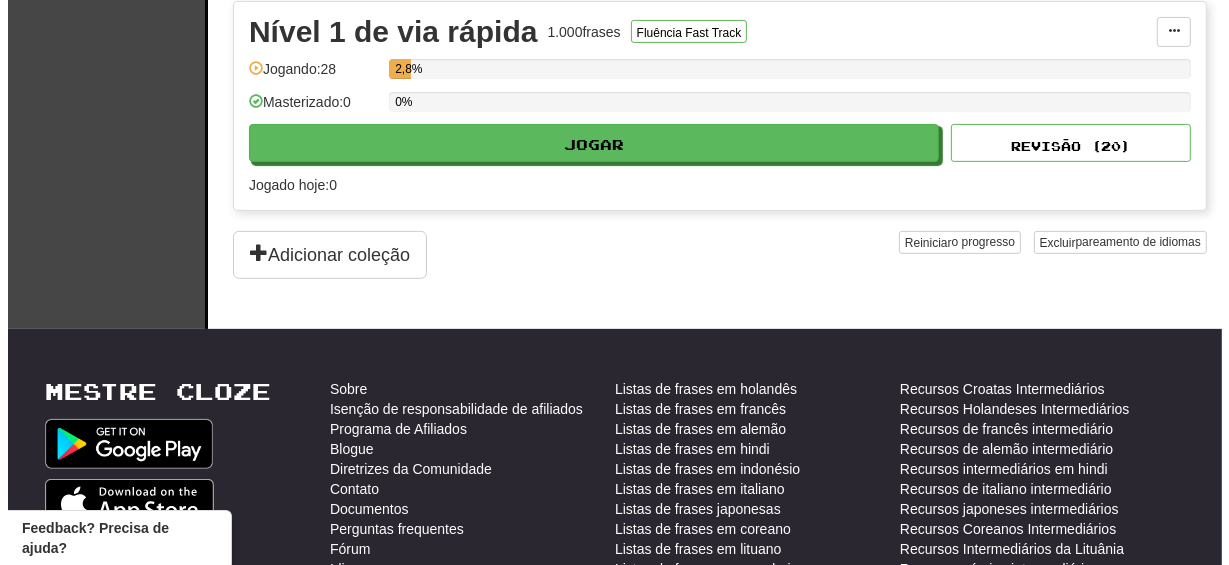 scroll, scrollTop: 300, scrollLeft: 0, axis: vertical 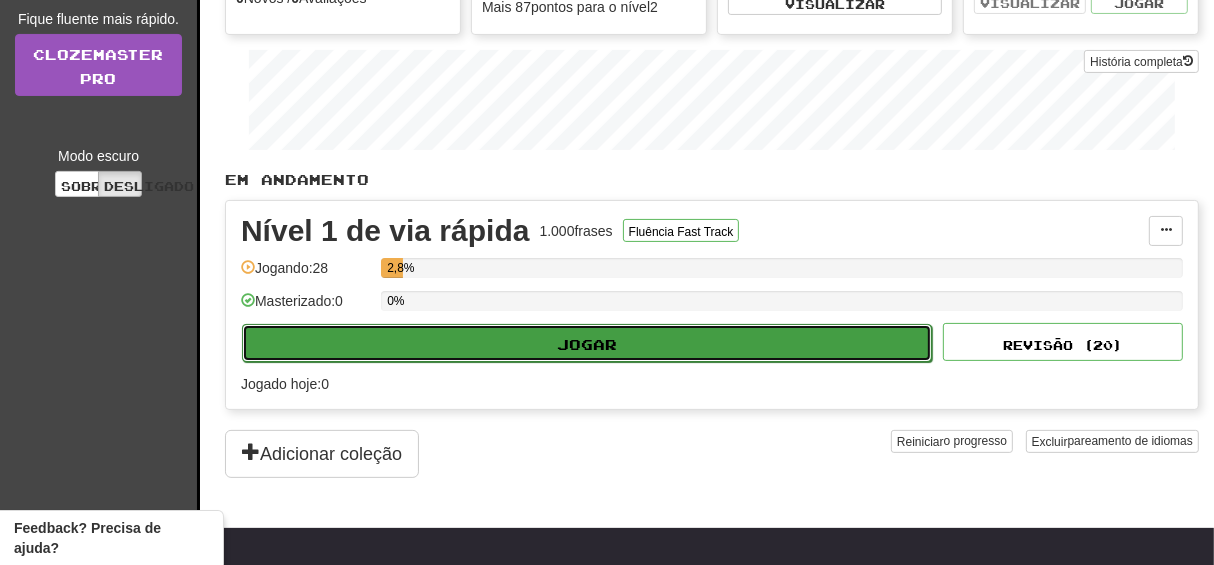 click on "Jogar" at bounding box center (587, 344) 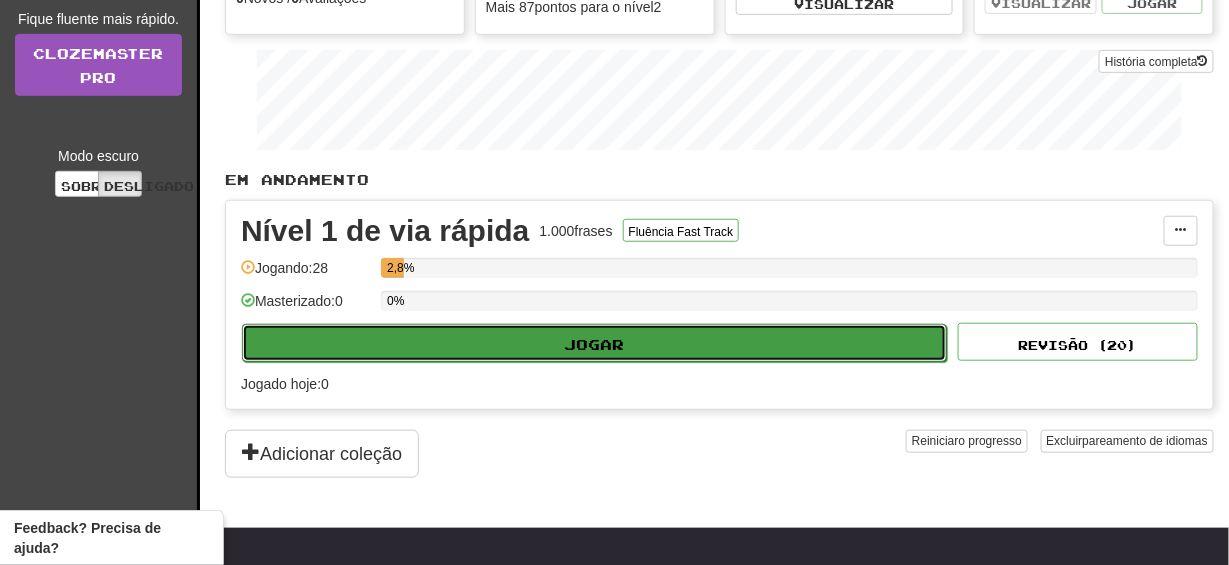 select on "**" 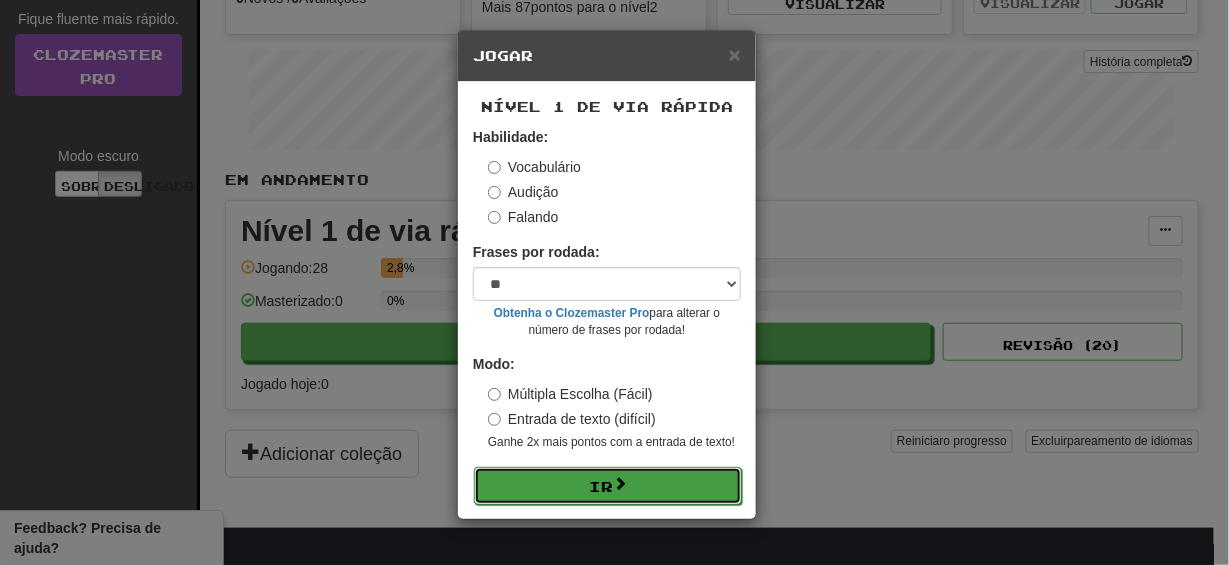 click on "Ir" at bounding box center [608, 486] 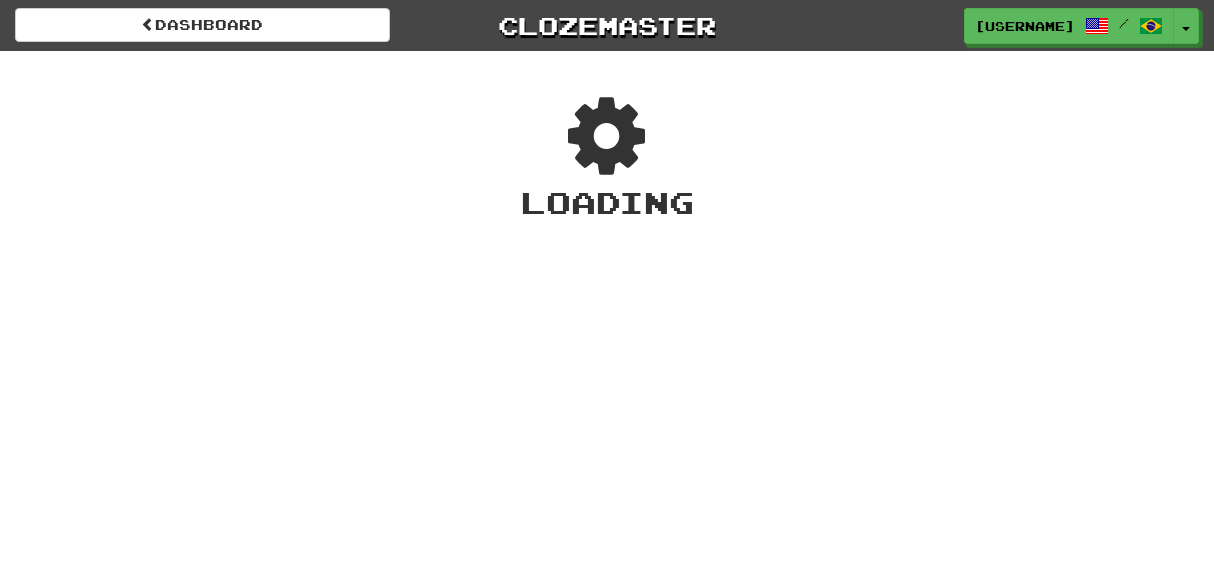 scroll, scrollTop: 0, scrollLeft: 0, axis: both 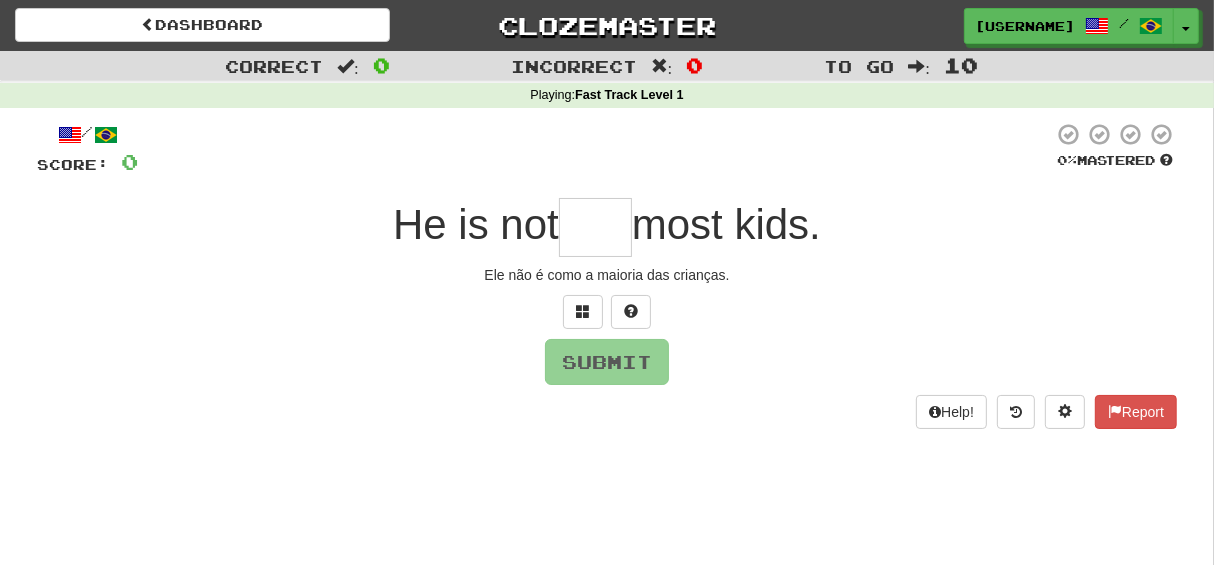 click at bounding box center [595, 227] 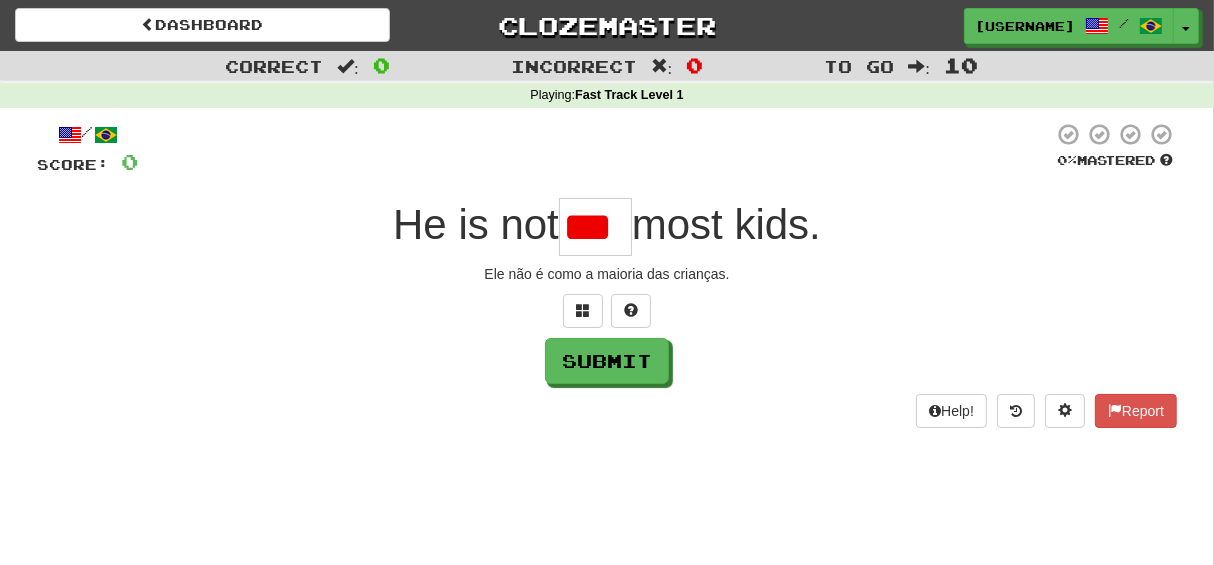 scroll, scrollTop: 0, scrollLeft: 0, axis: both 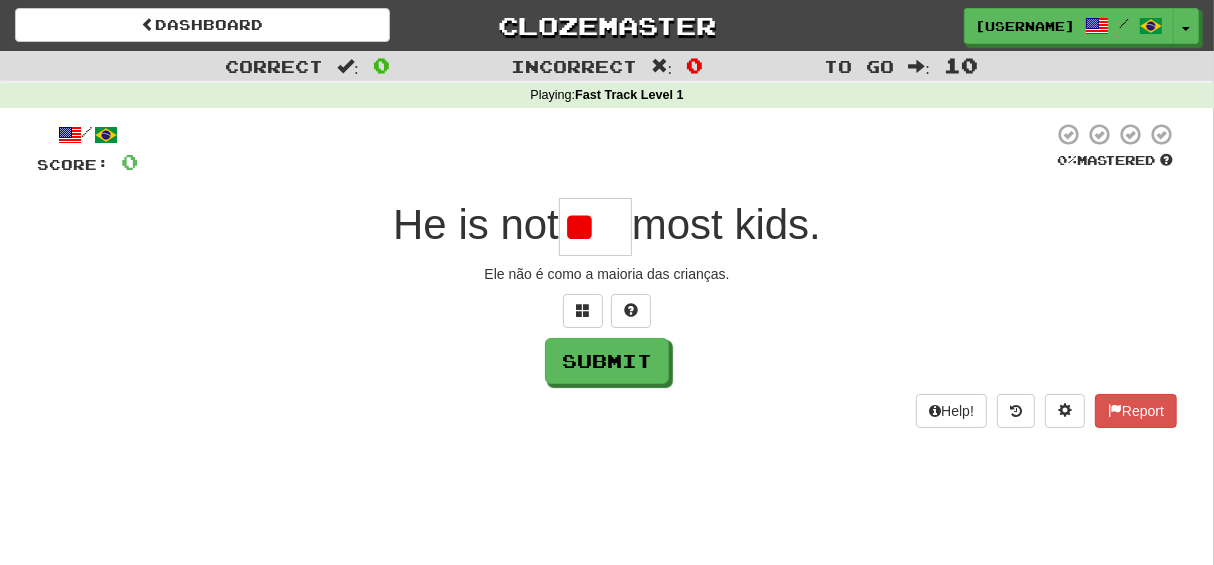 type on "*" 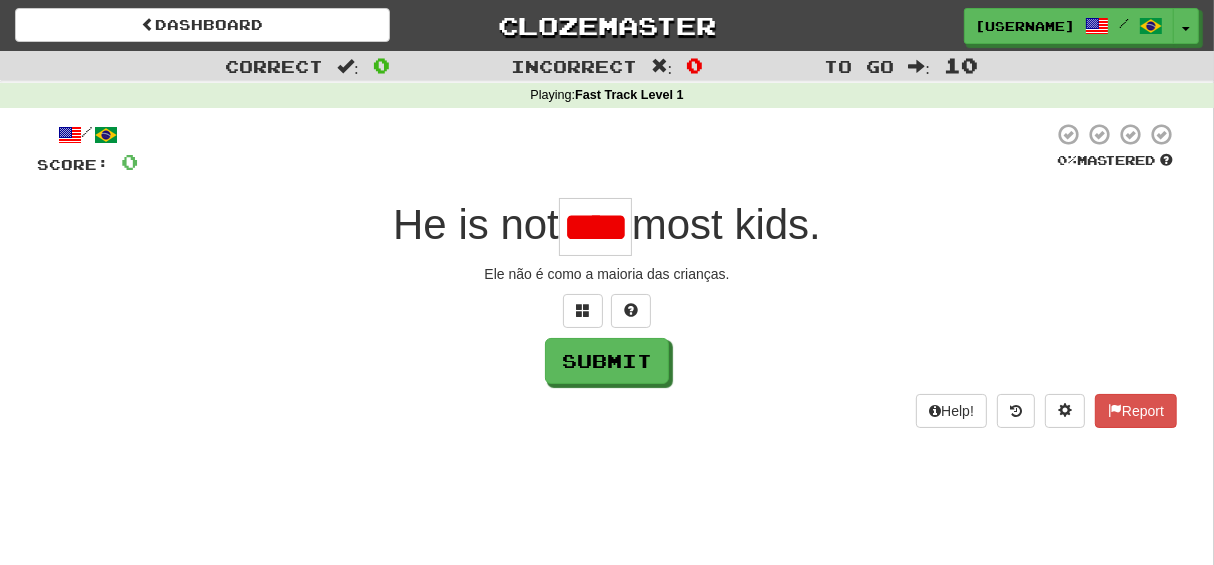 scroll, scrollTop: 0, scrollLeft: 9, axis: horizontal 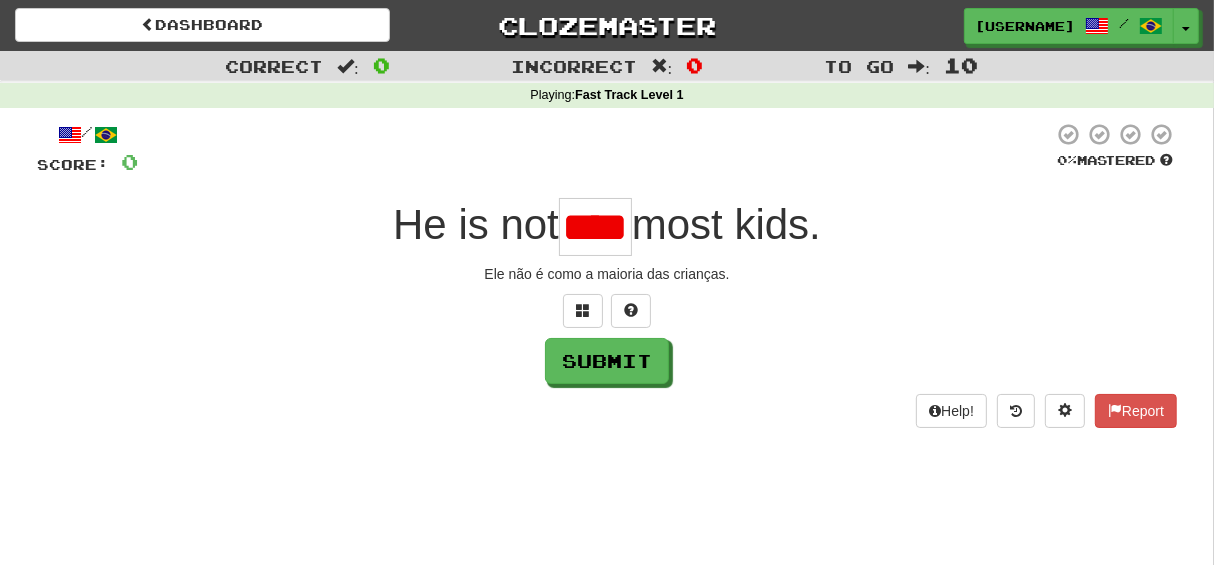 type on "****" 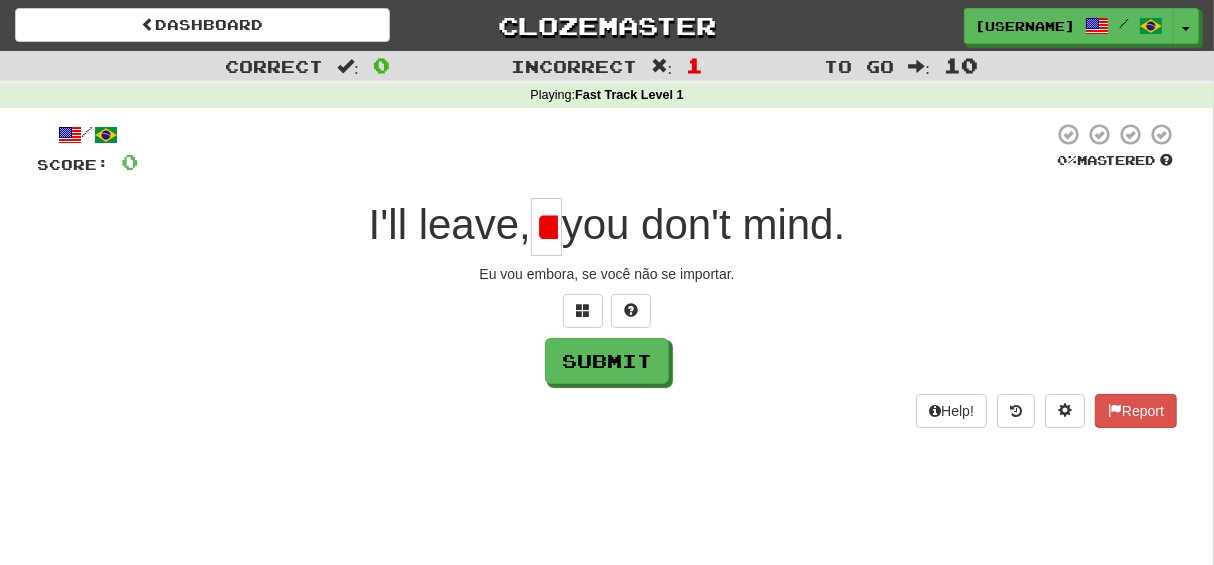 scroll, scrollTop: 0, scrollLeft: 20, axis: horizontal 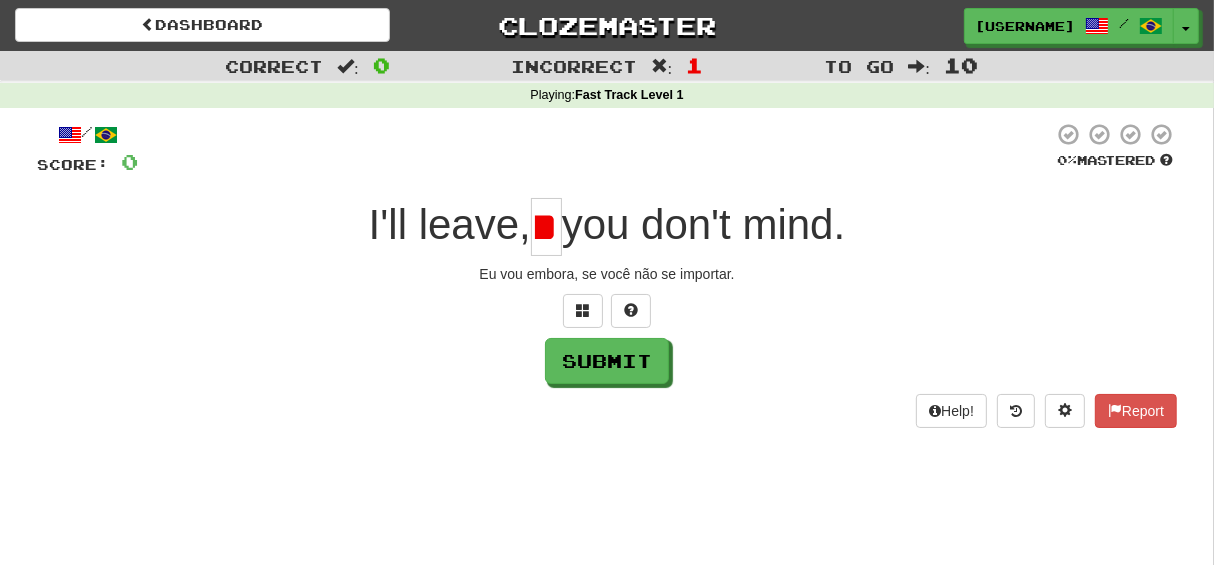 type on "*" 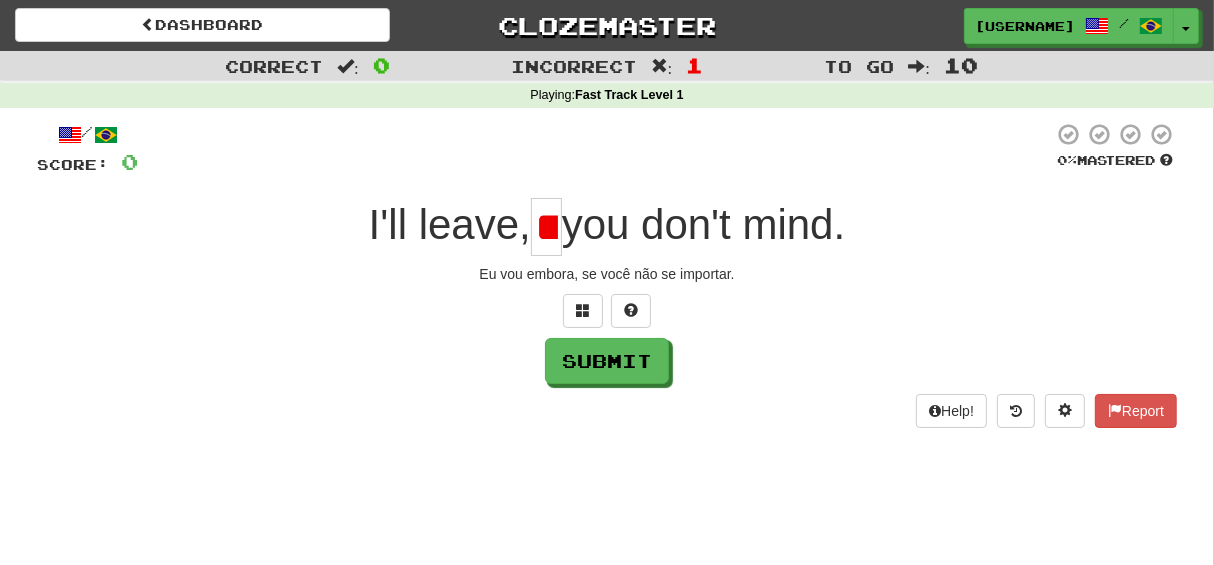 scroll, scrollTop: 0, scrollLeft: 20, axis: horizontal 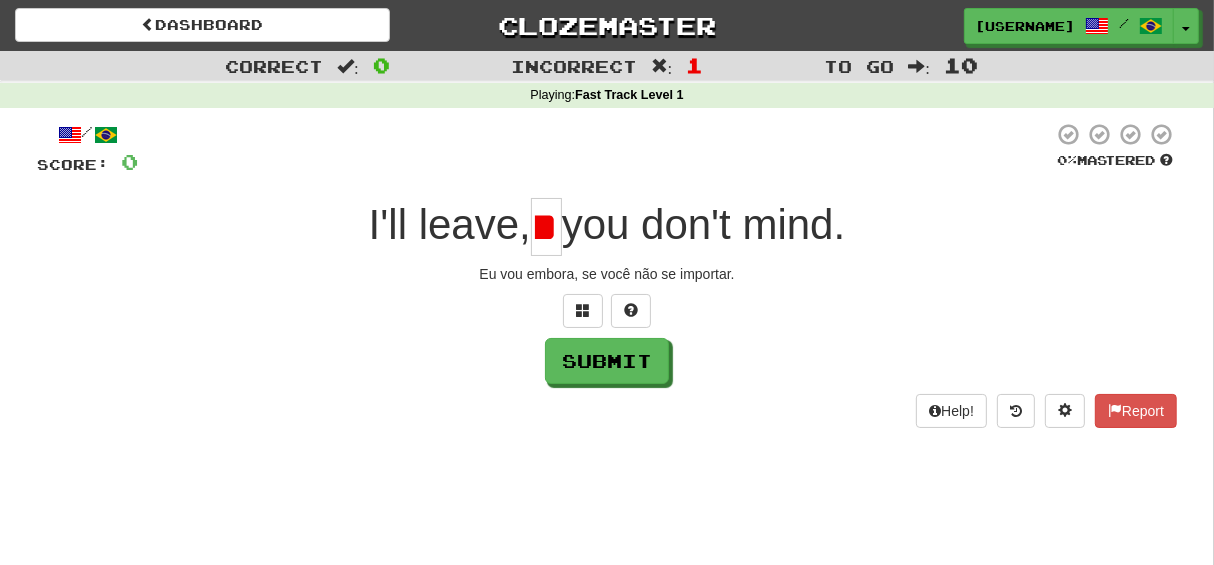 type on "*" 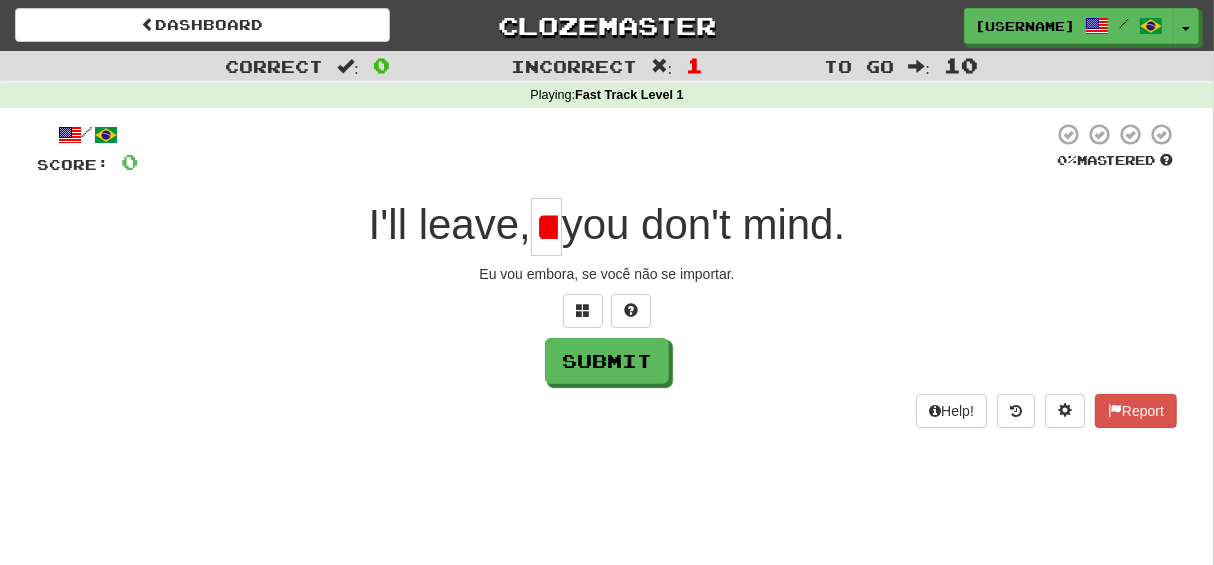 scroll, scrollTop: 0, scrollLeft: 20, axis: horizontal 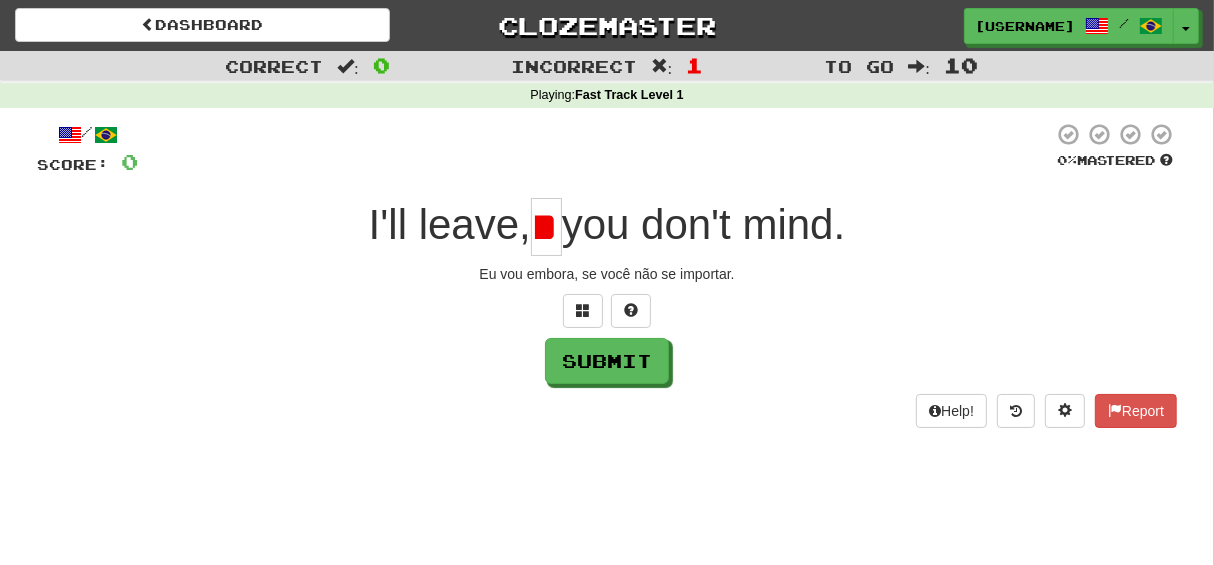 type on "*" 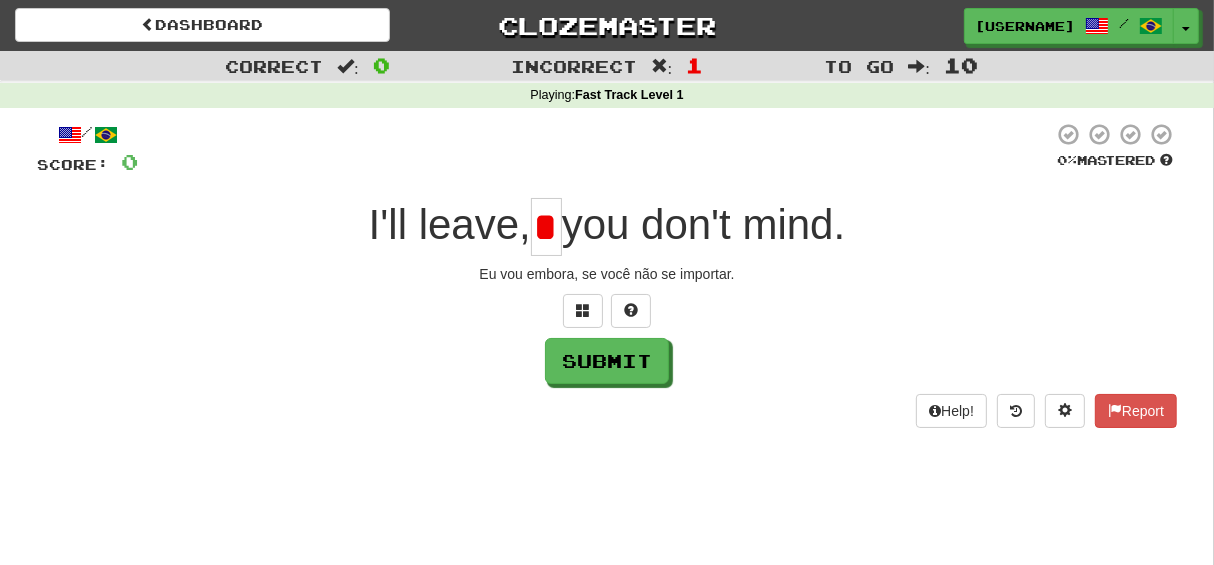 scroll, scrollTop: 0, scrollLeft: 0, axis: both 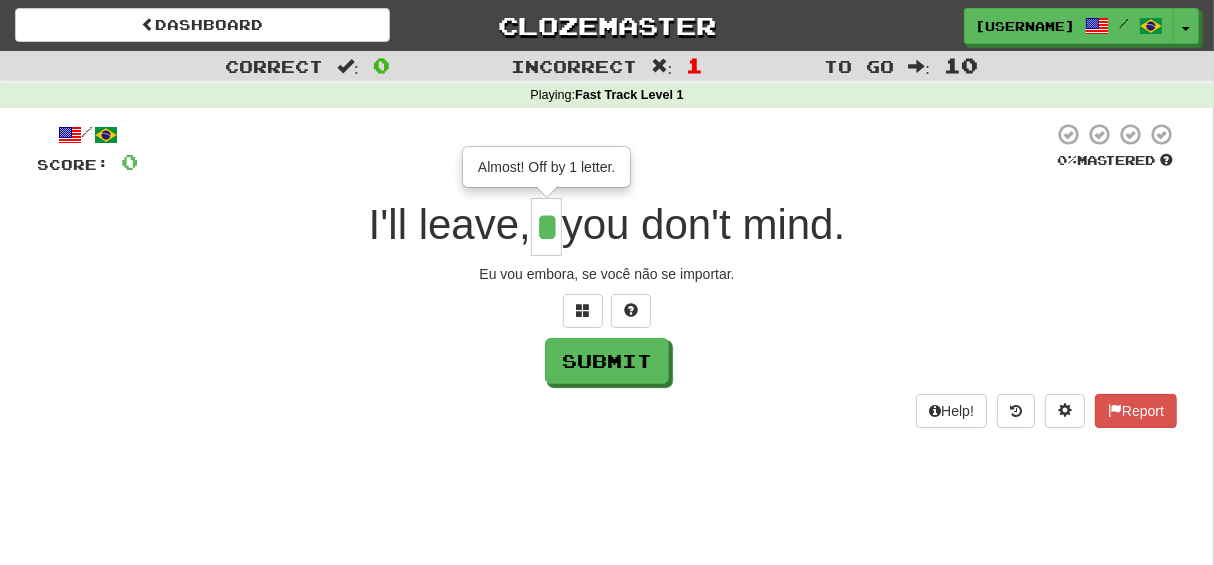 type on "**" 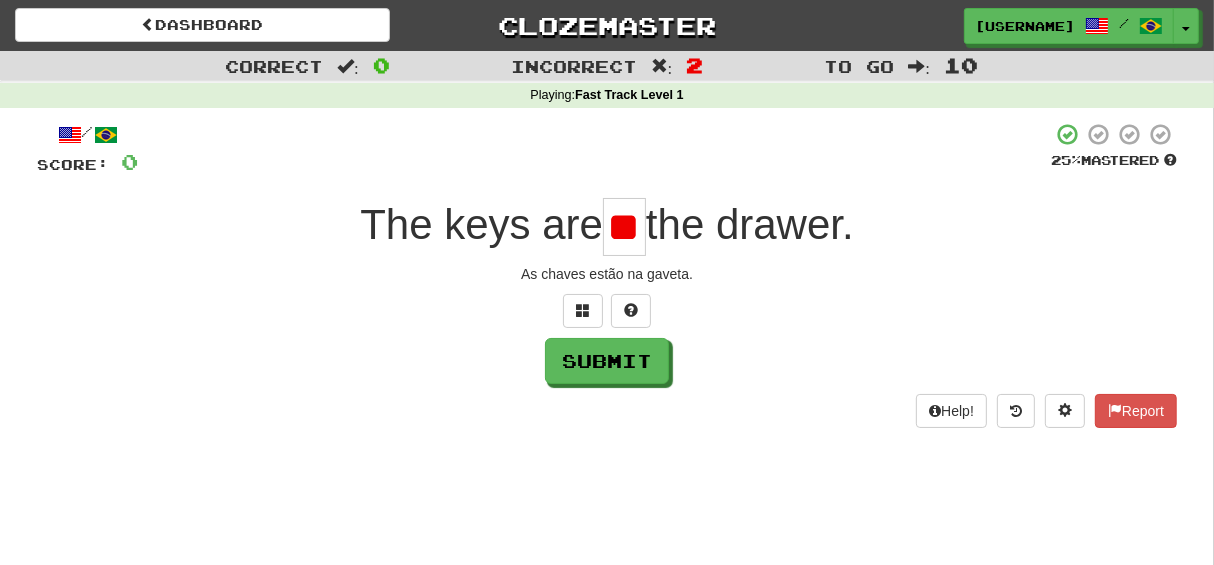 scroll, scrollTop: 0, scrollLeft: 11, axis: horizontal 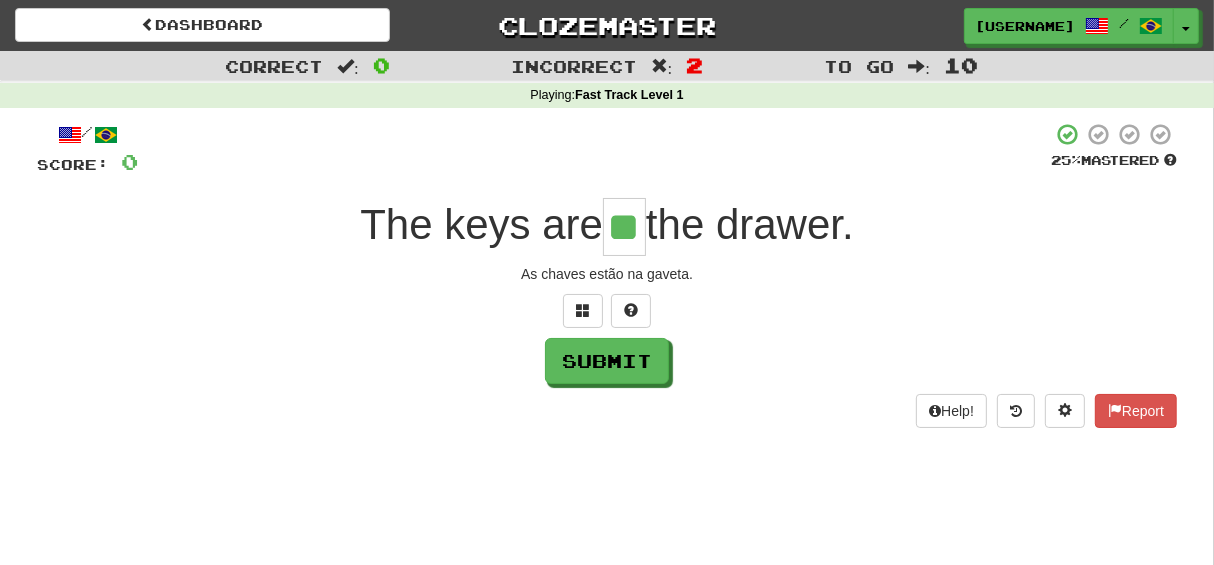 type on "**" 